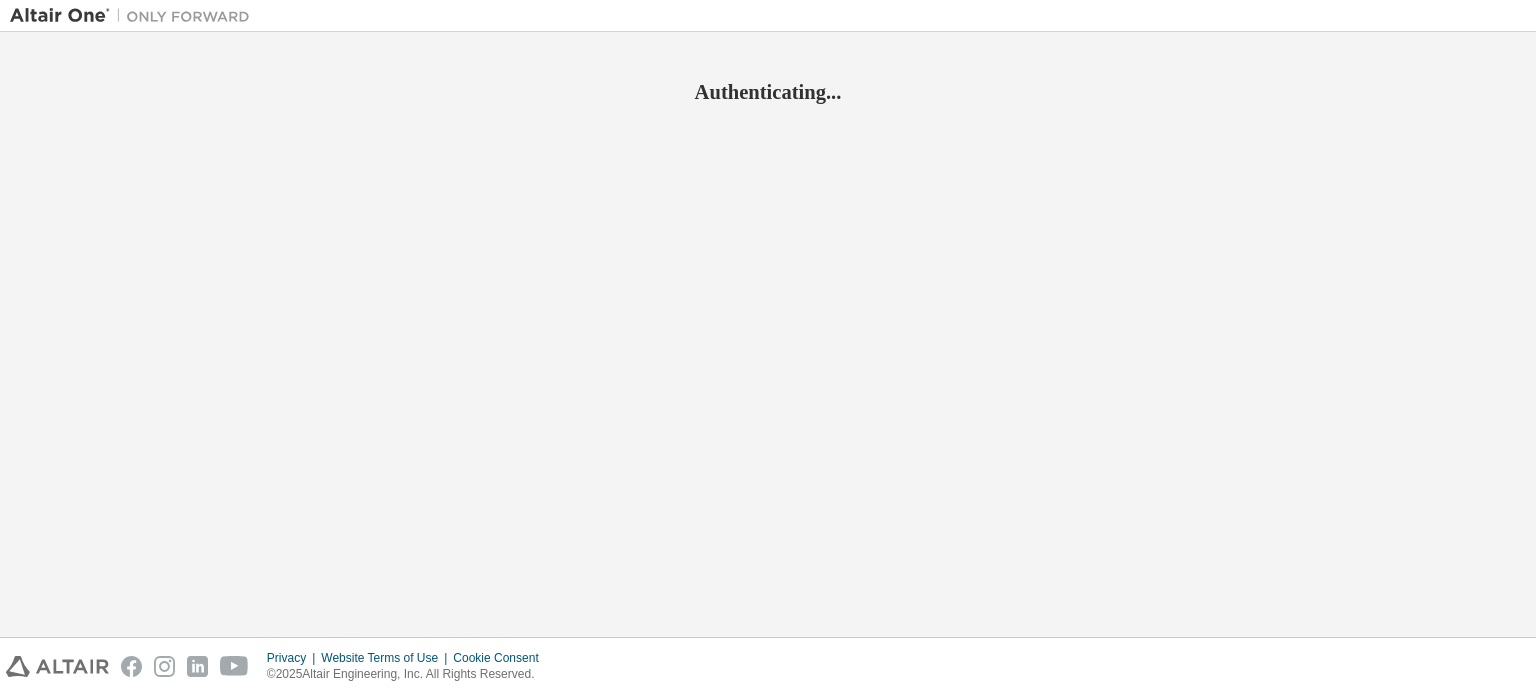 scroll, scrollTop: 0, scrollLeft: 0, axis: both 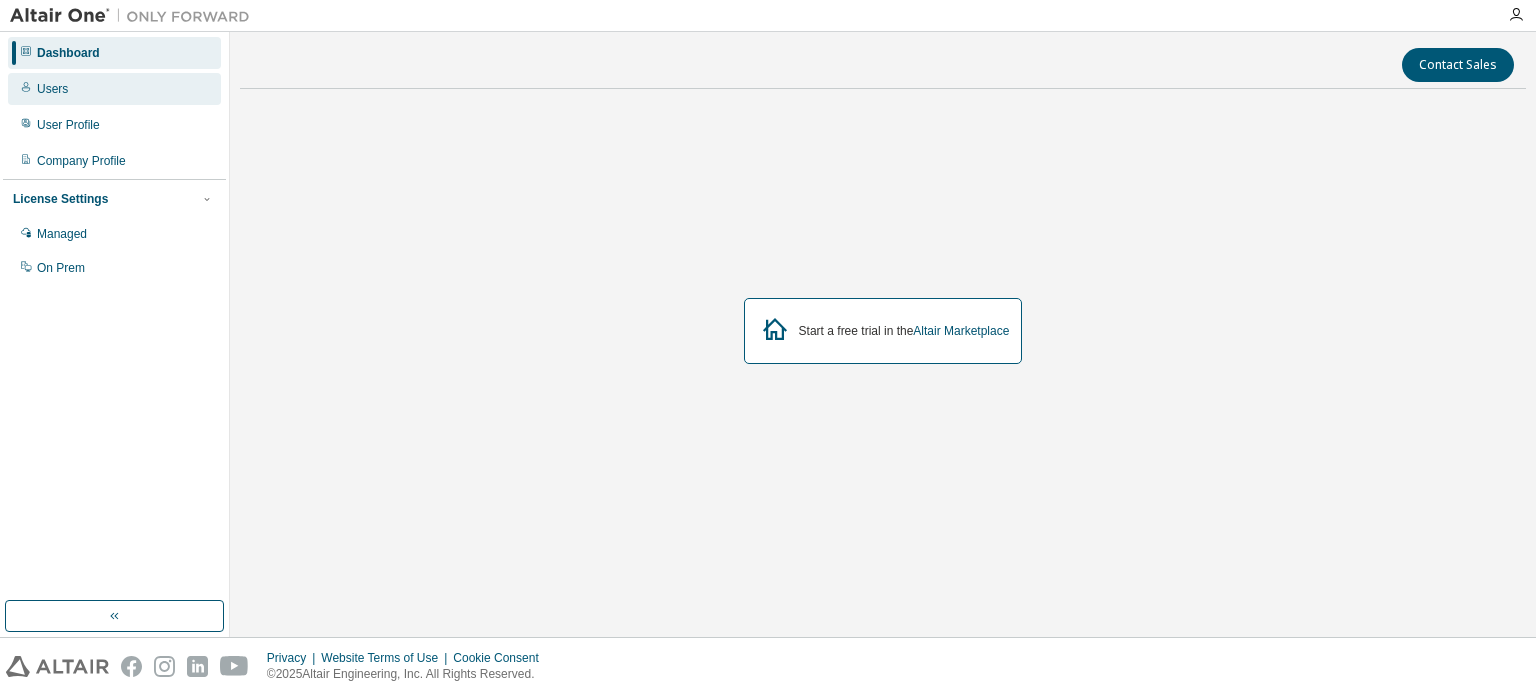 click on "Users" at bounding box center [114, 89] 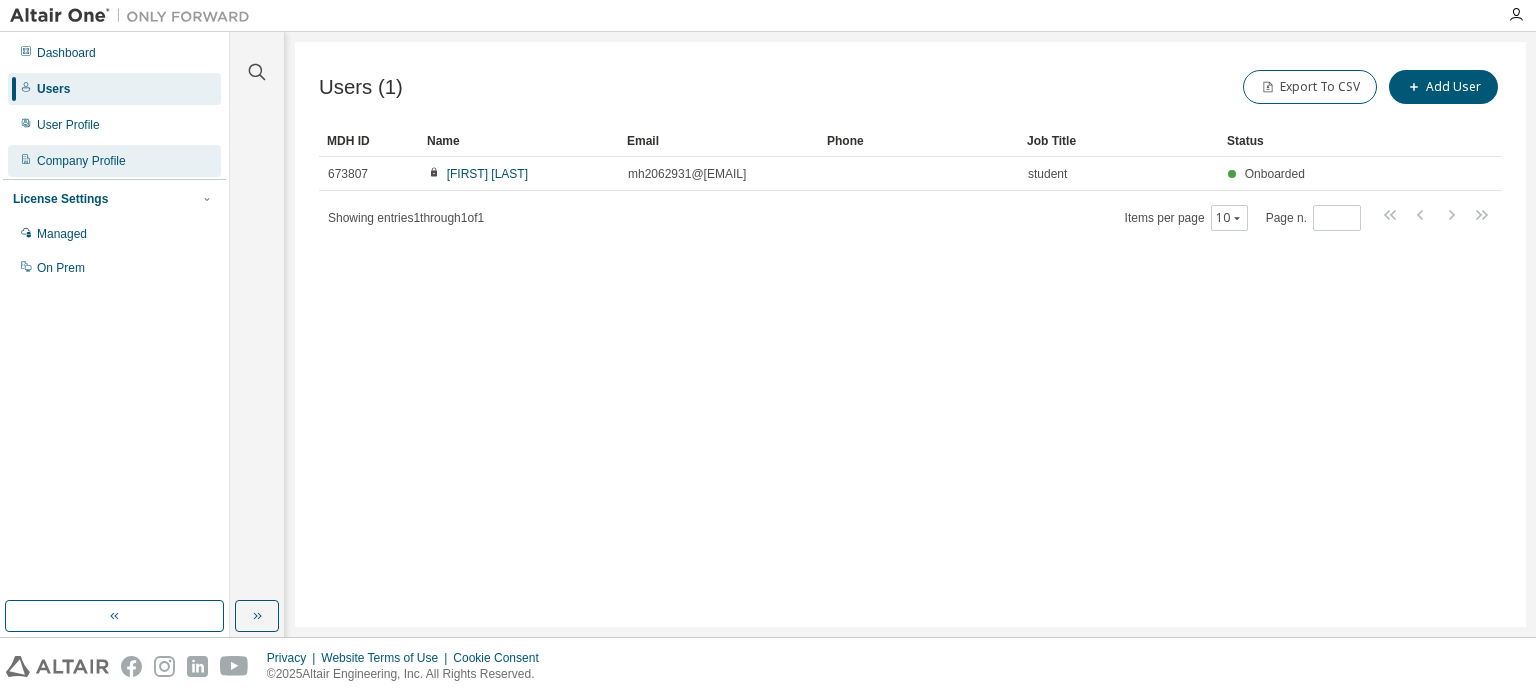 click on "Company Profile" at bounding box center (114, 161) 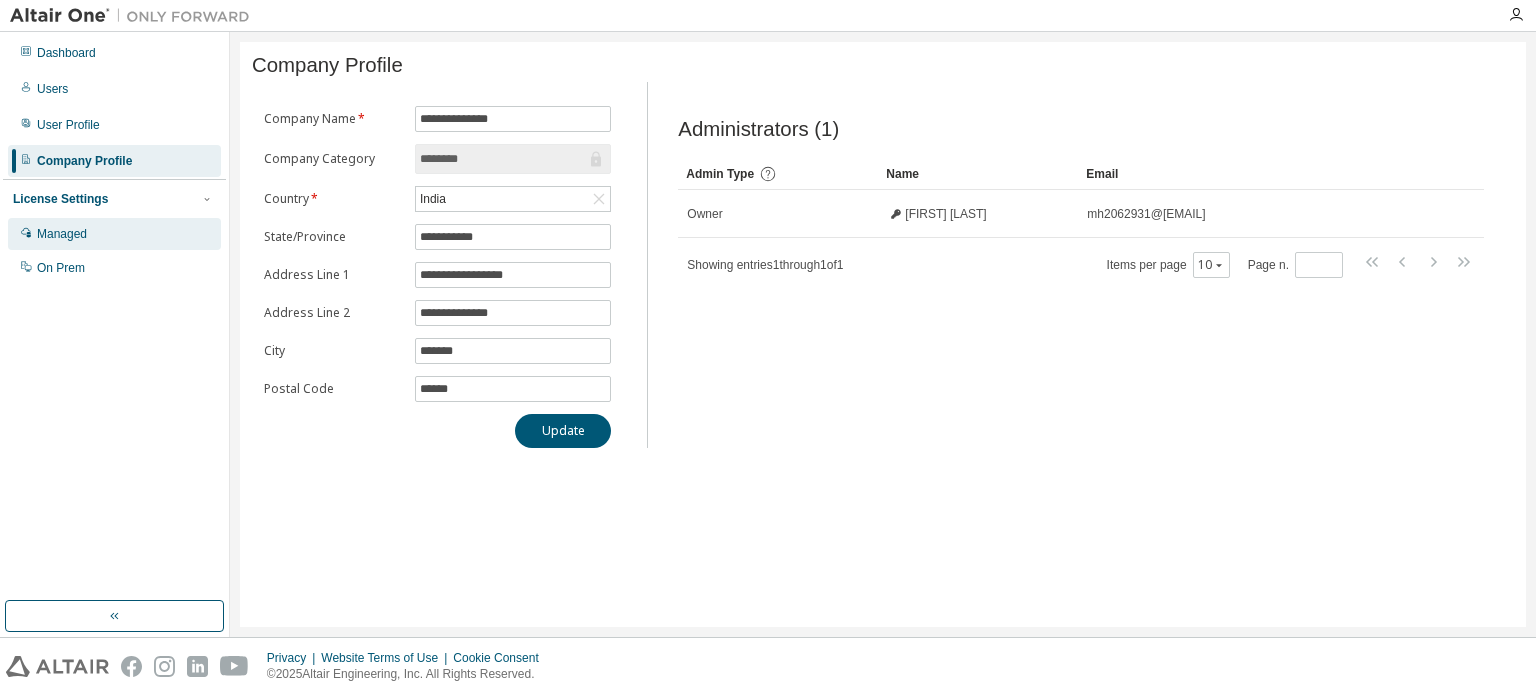 click on "Managed" at bounding box center (62, 234) 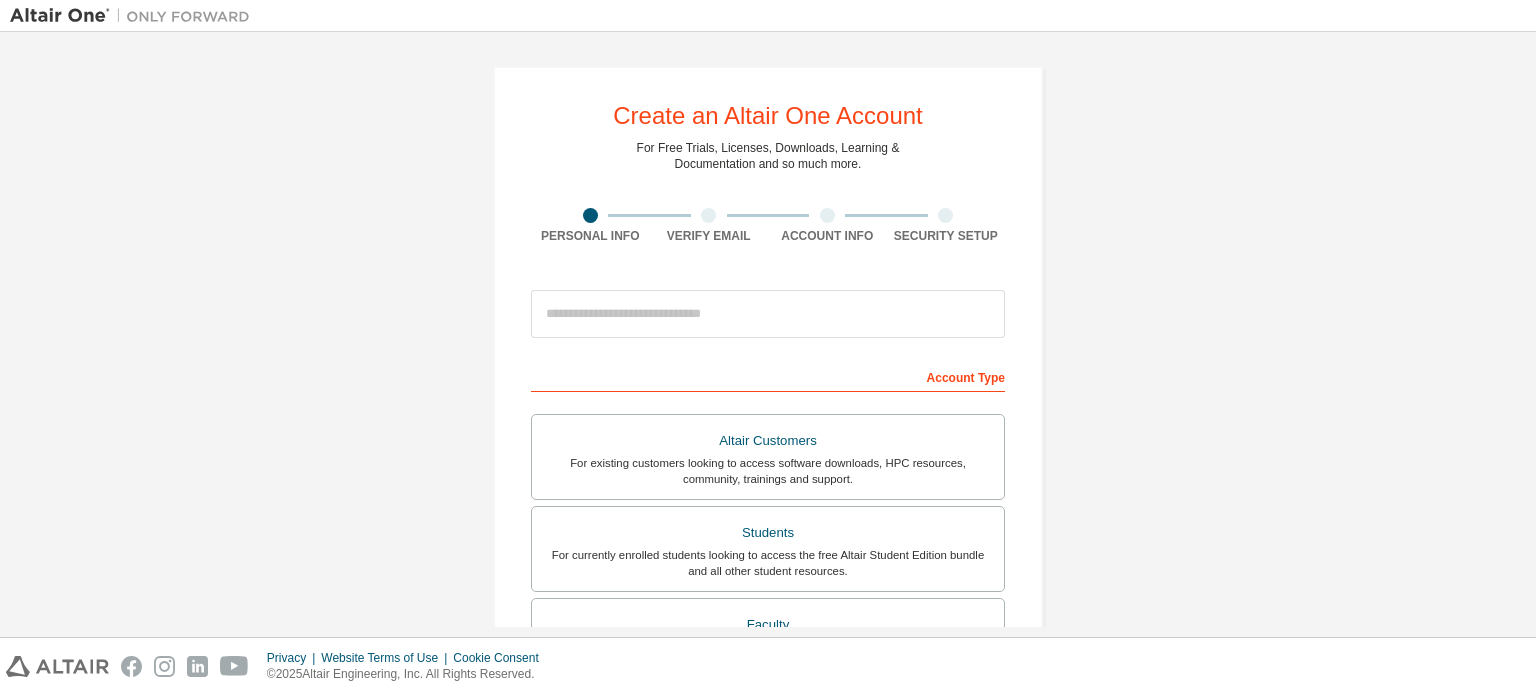 scroll, scrollTop: 0, scrollLeft: 0, axis: both 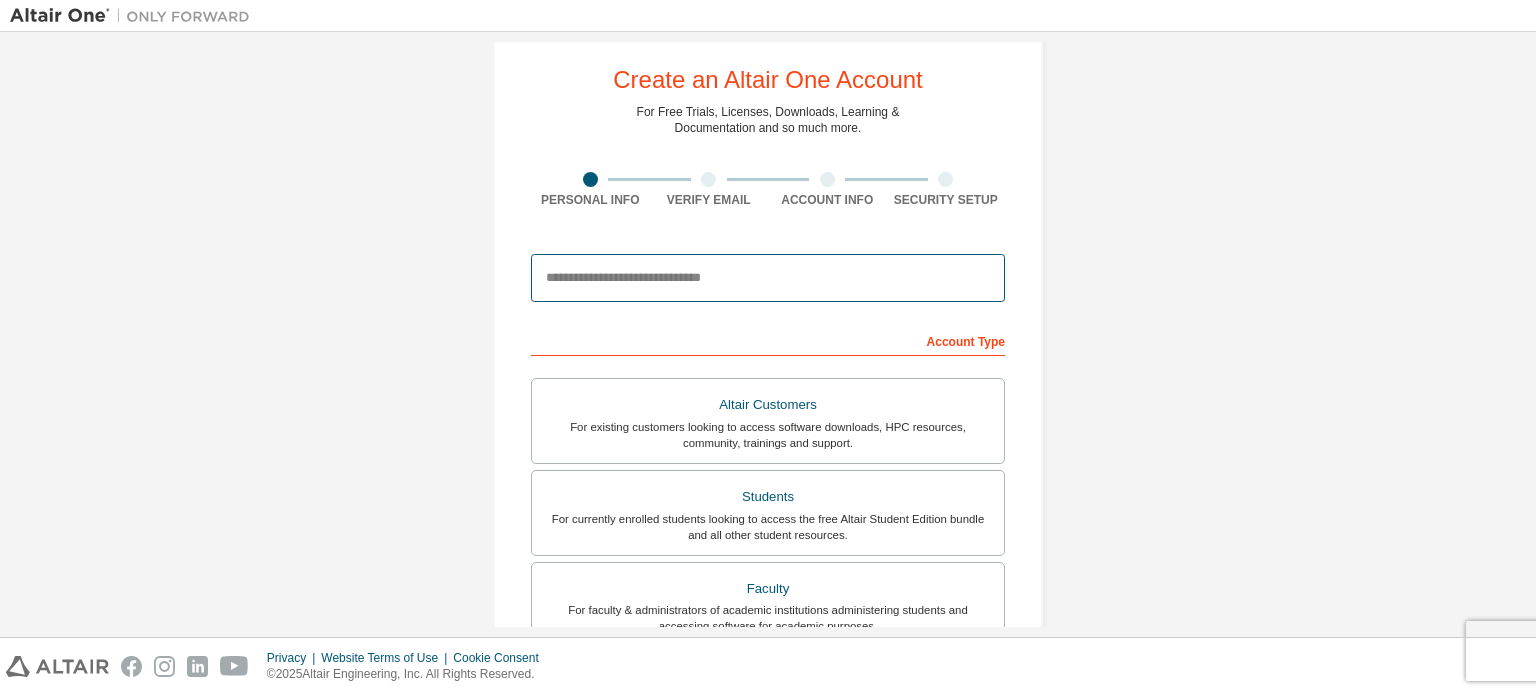 click at bounding box center [768, 278] 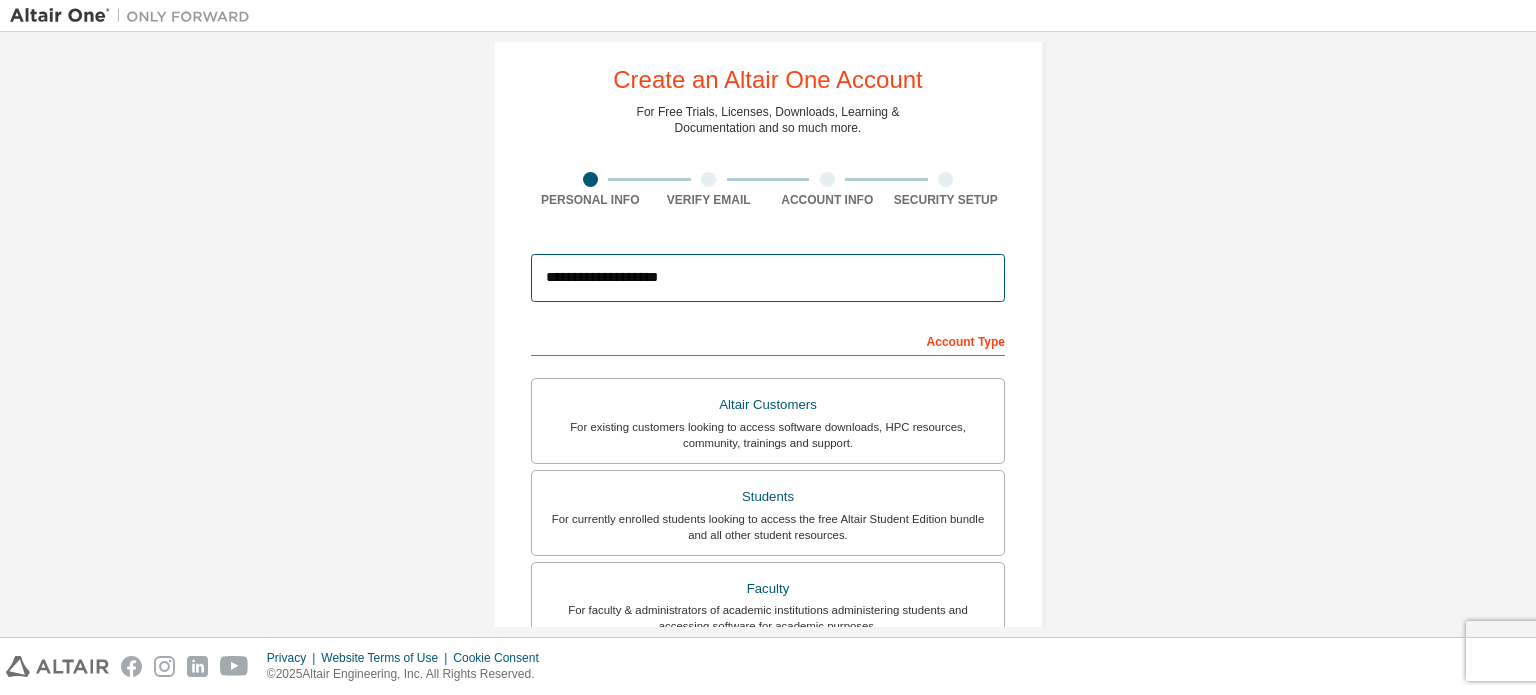 click on "**********" at bounding box center [768, 278] 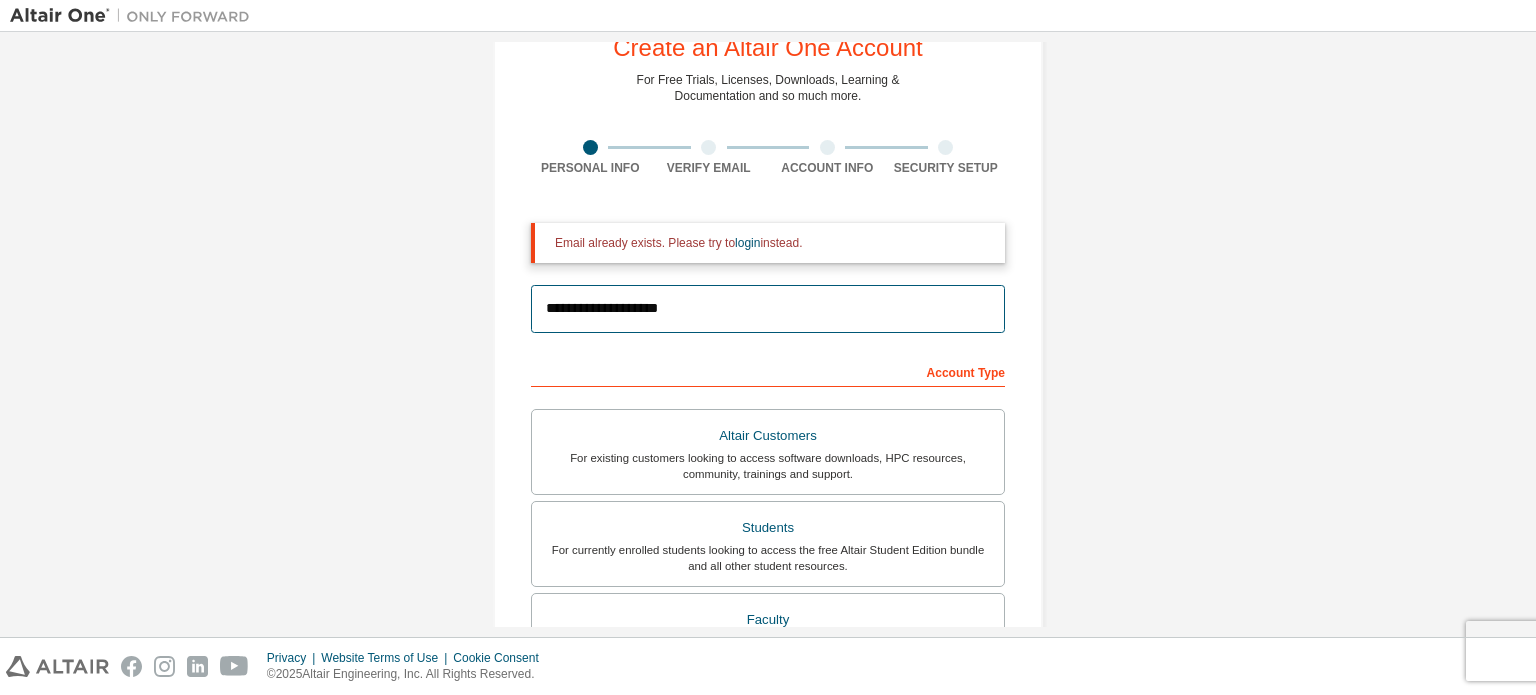 scroll, scrollTop: 0, scrollLeft: 0, axis: both 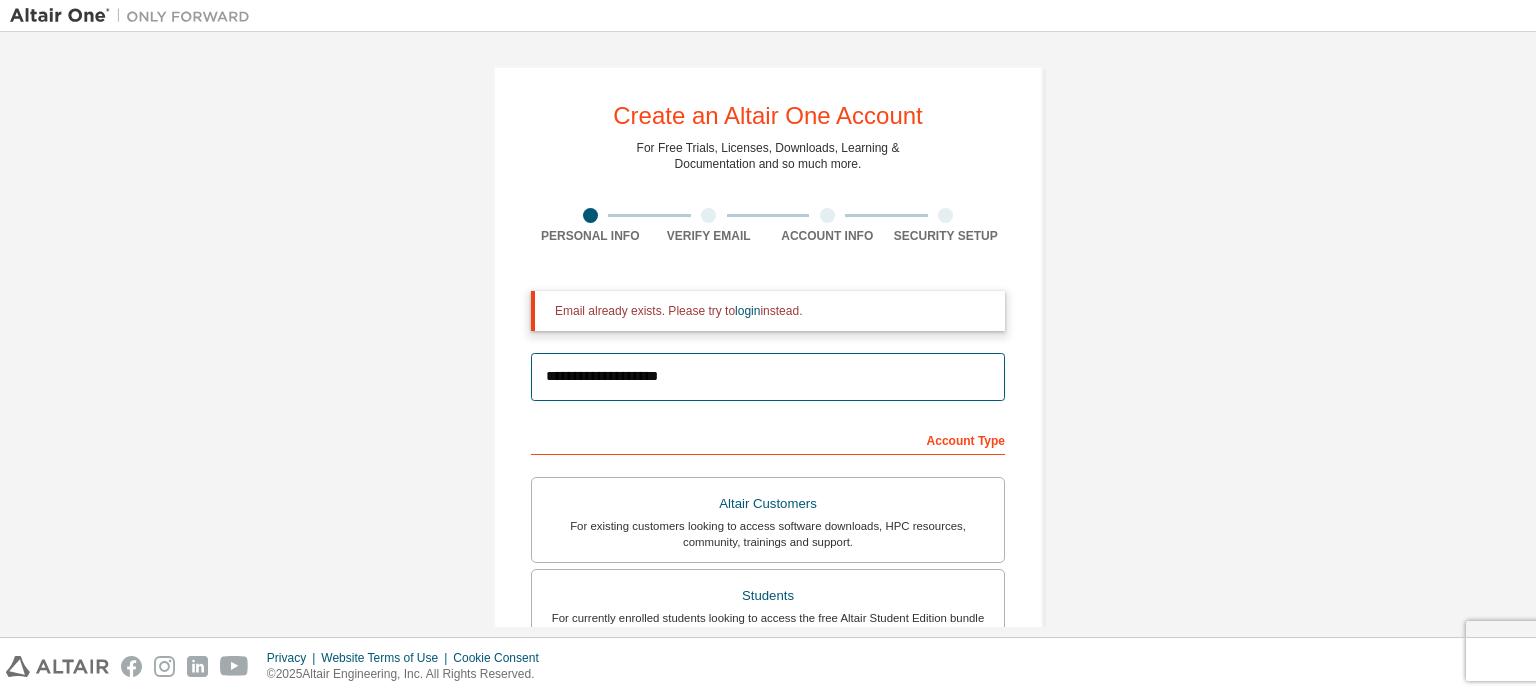 type on "**********" 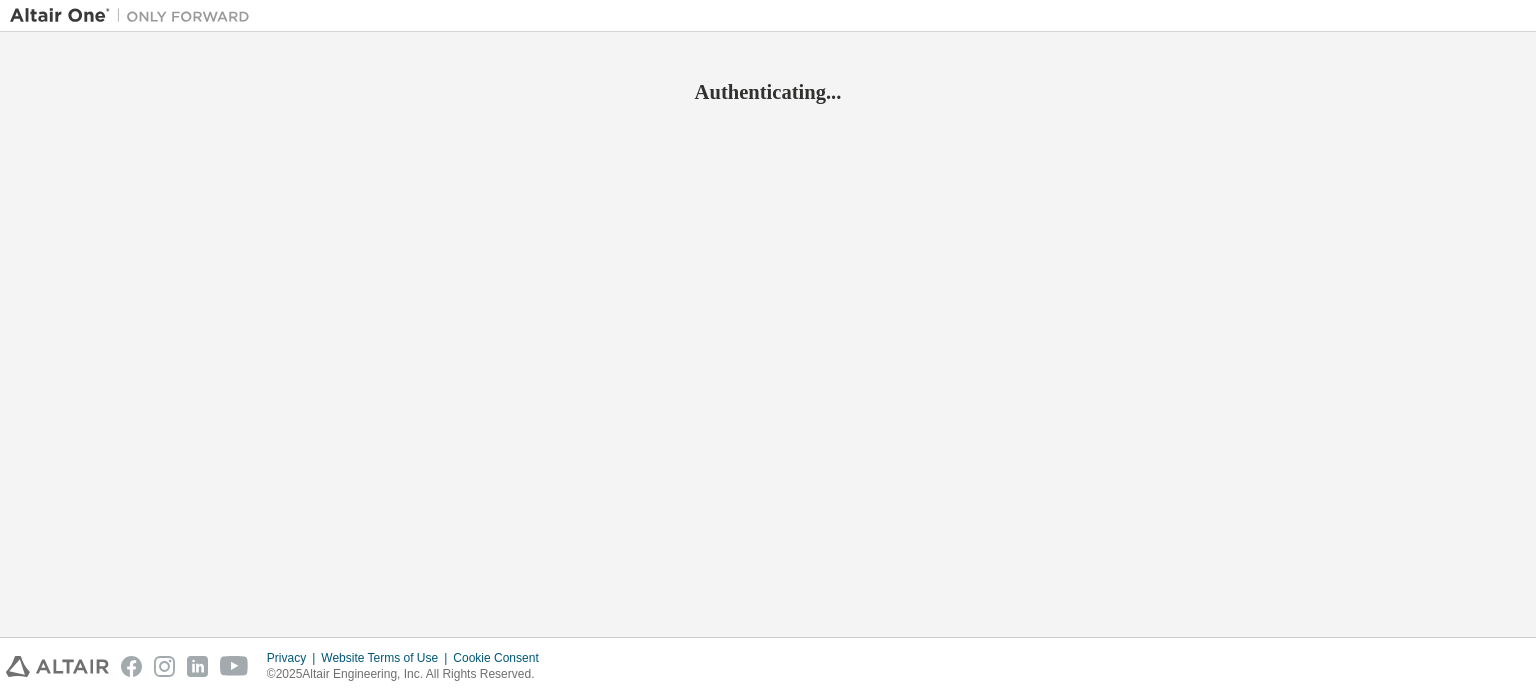 scroll, scrollTop: 0, scrollLeft: 0, axis: both 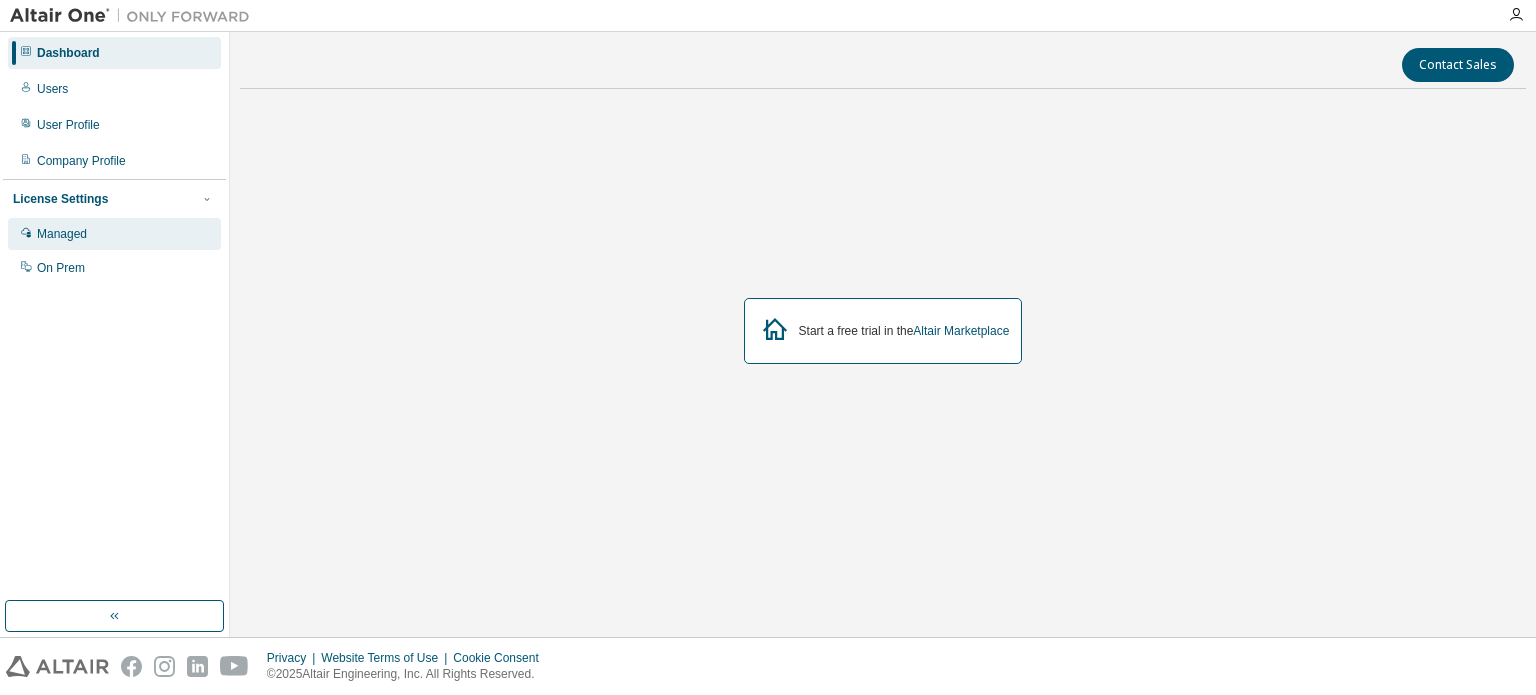 click on "Managed" at bounding box center [62, 234] 